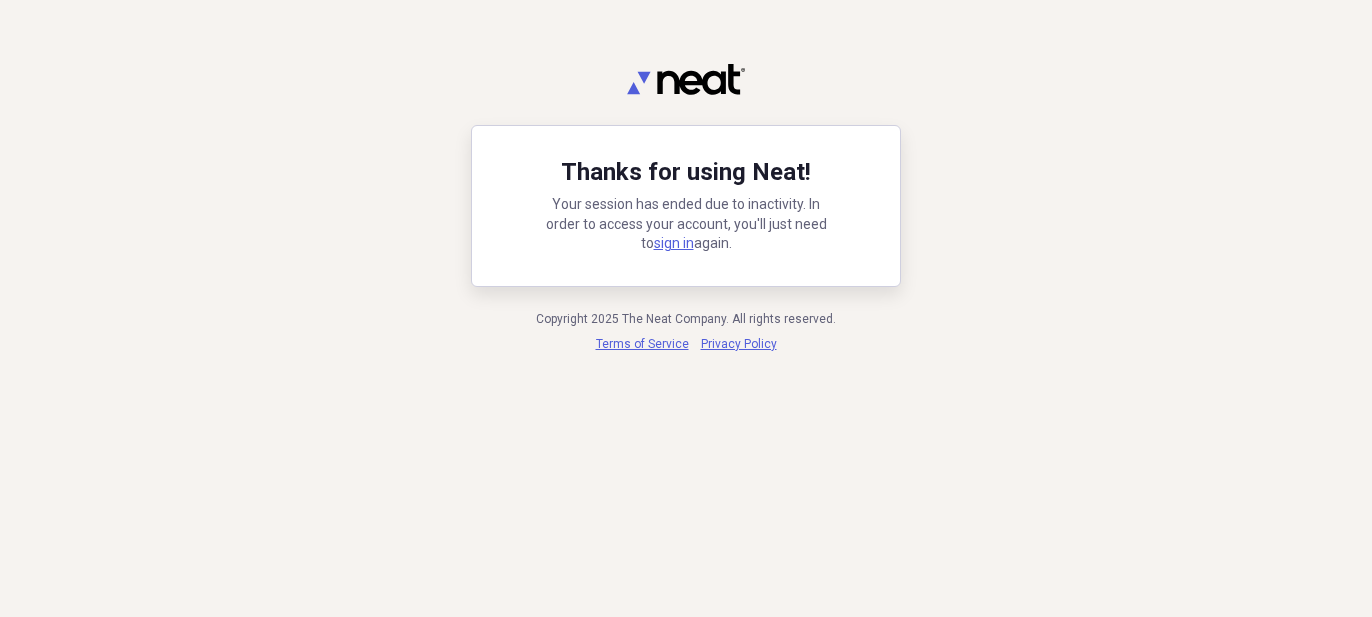 scroll, scrollTop: 0, scrollLeft: 0, axis: both 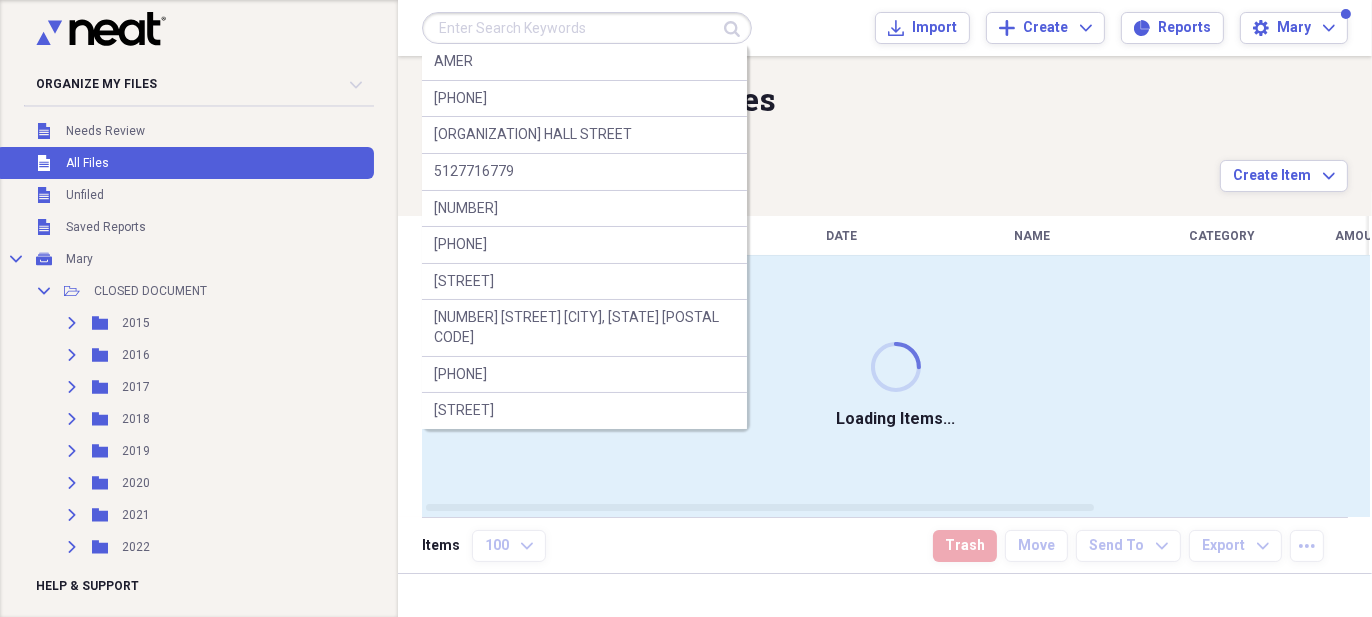 click at bounding box center (587, 28) 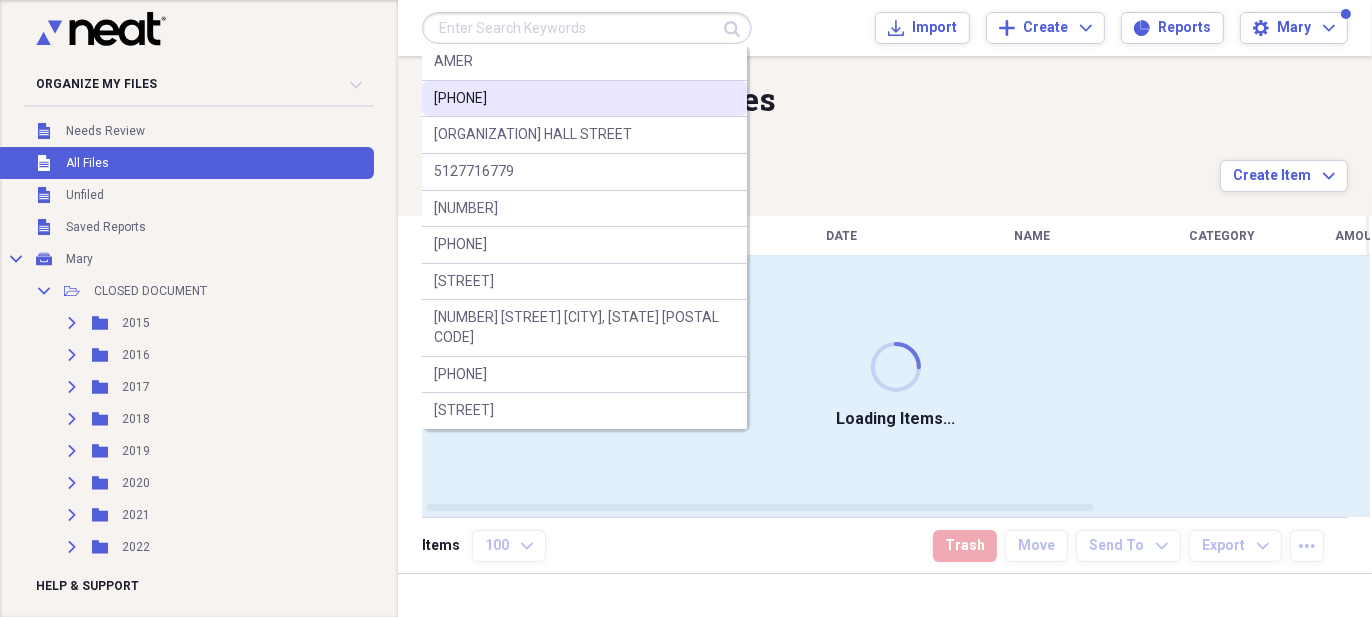 click on "[PHONE]" at bounding box center (584, 99) 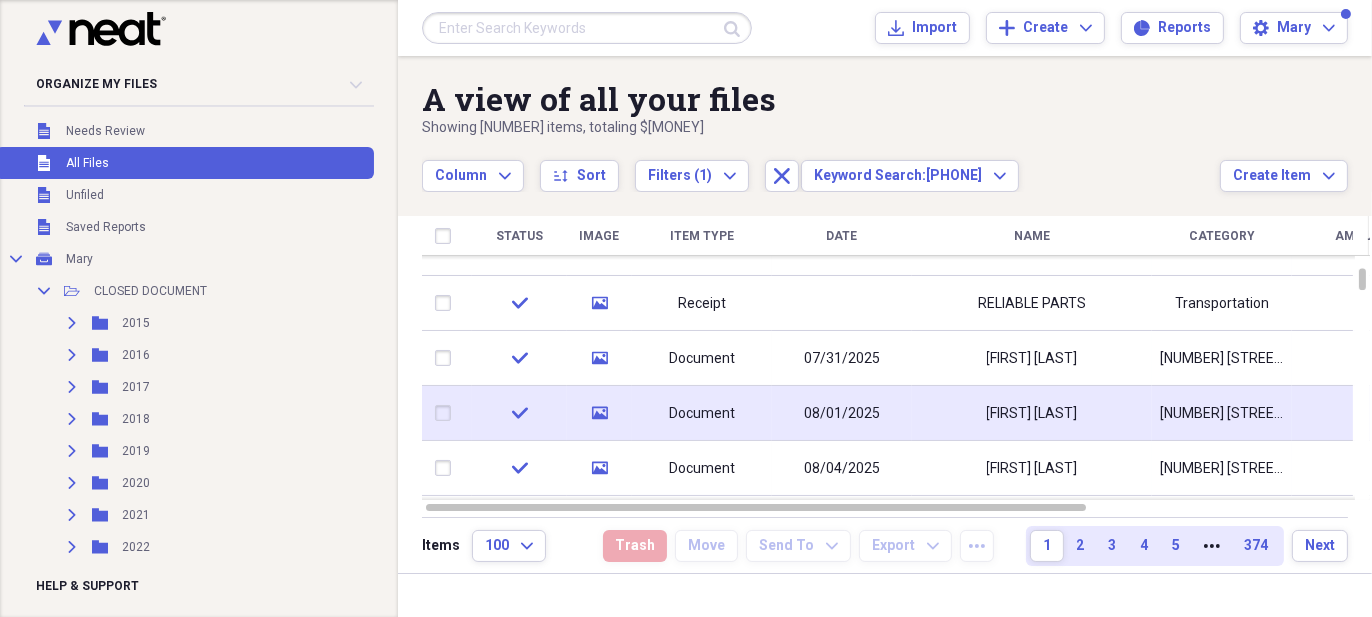 click on "[FIRST] [LAST]" at bounding box center [1032, 413] 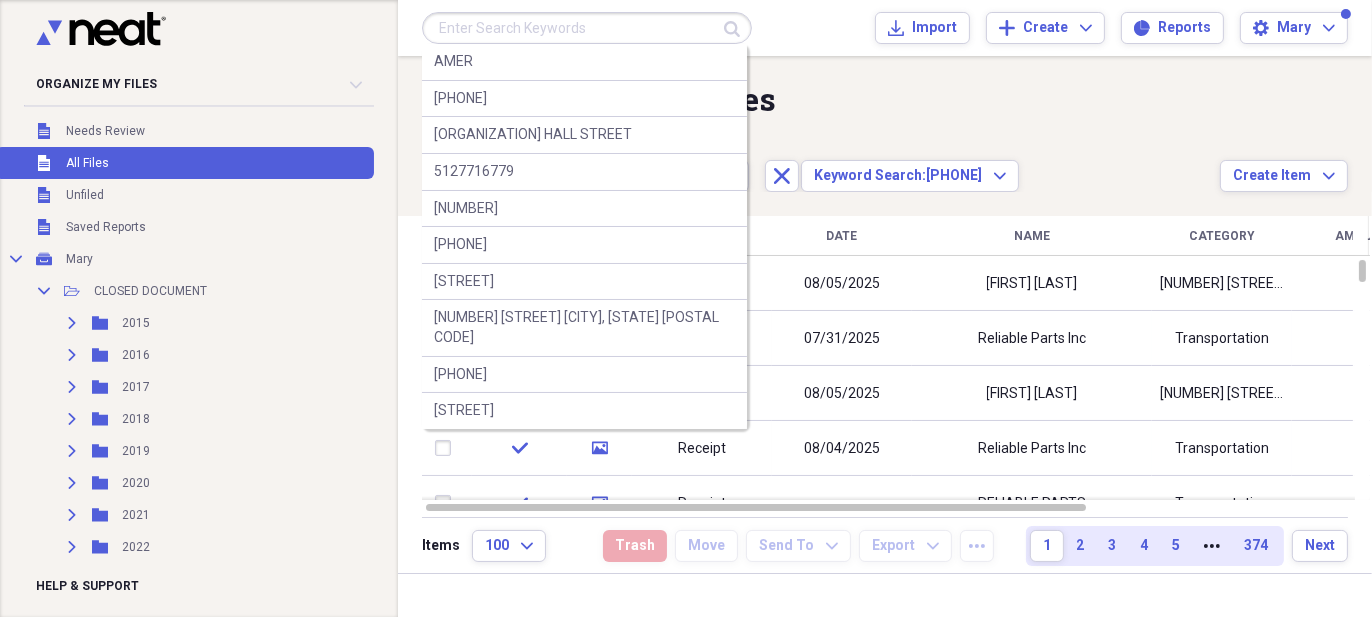 click at bounding box center (587, 28) 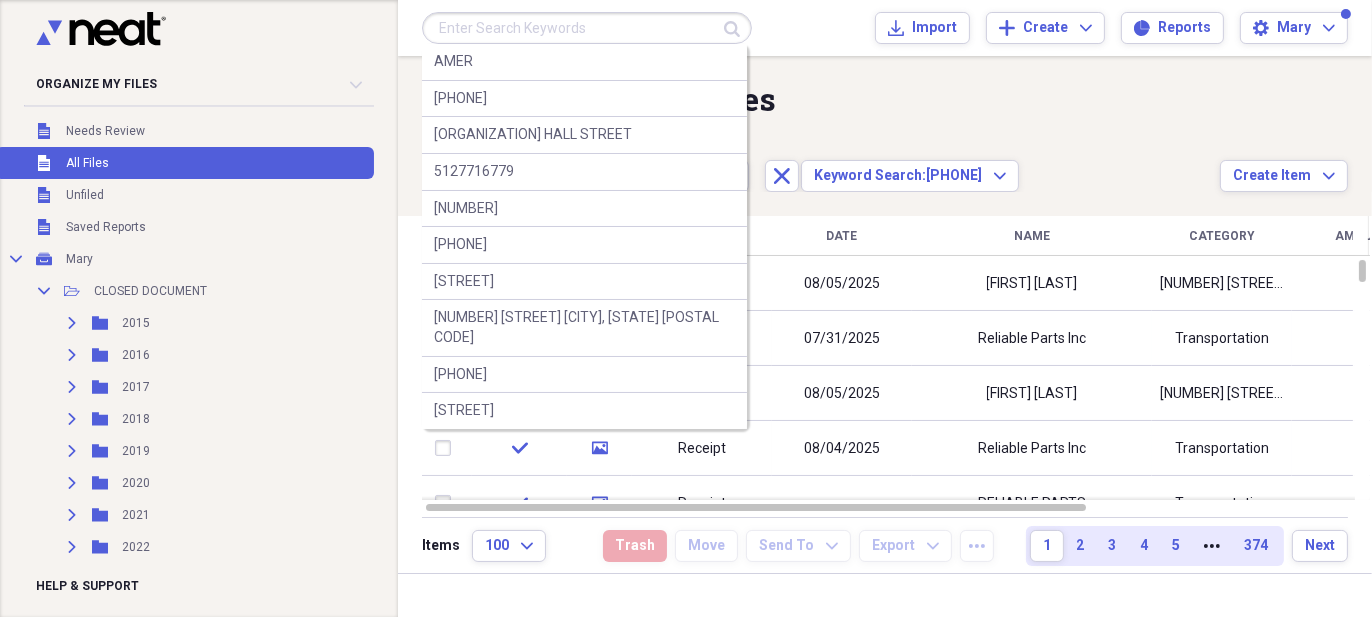 click at bounding box center [587, 28] 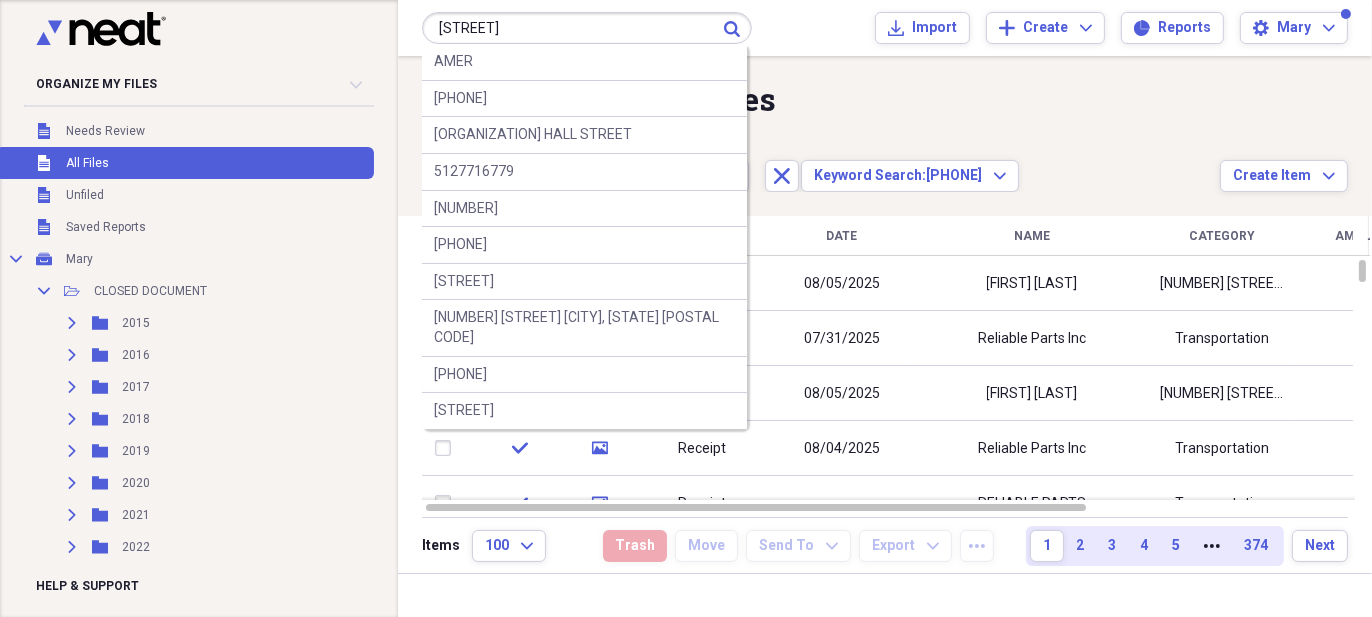 type on "[STREET]" 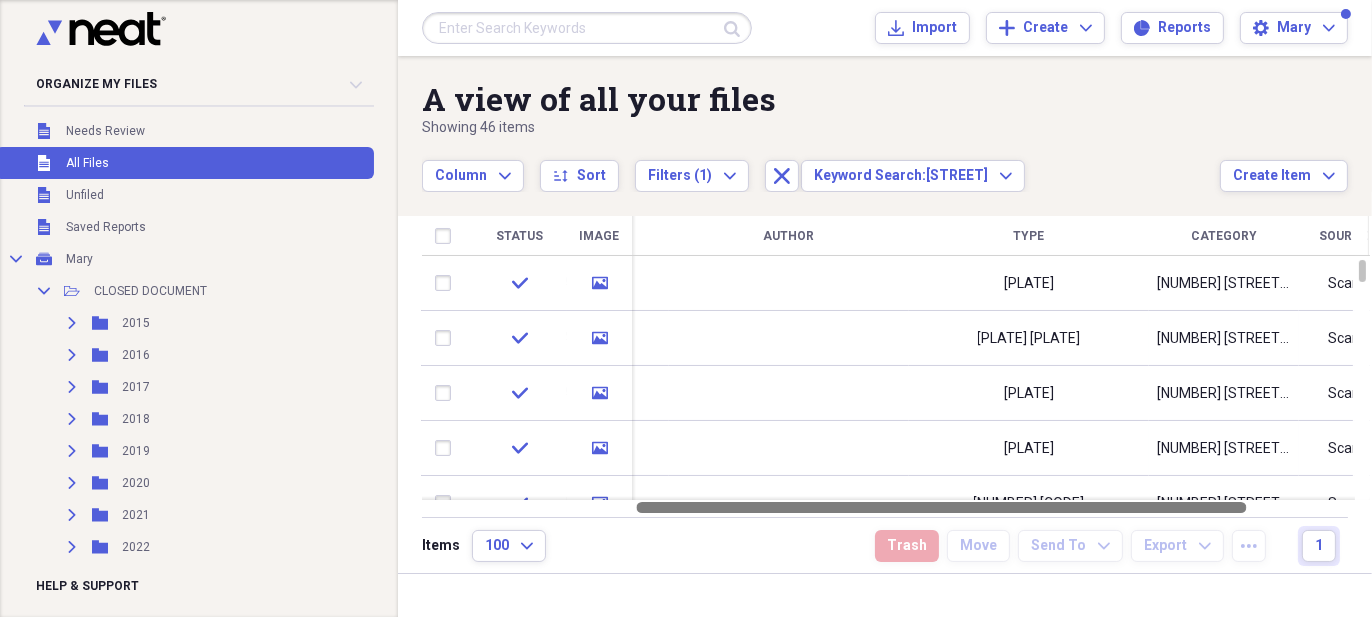 drag, startPoint x: 899, startPoint y: 506, endPoint x: 1105, endPoint y: 520, distance: 206.47517 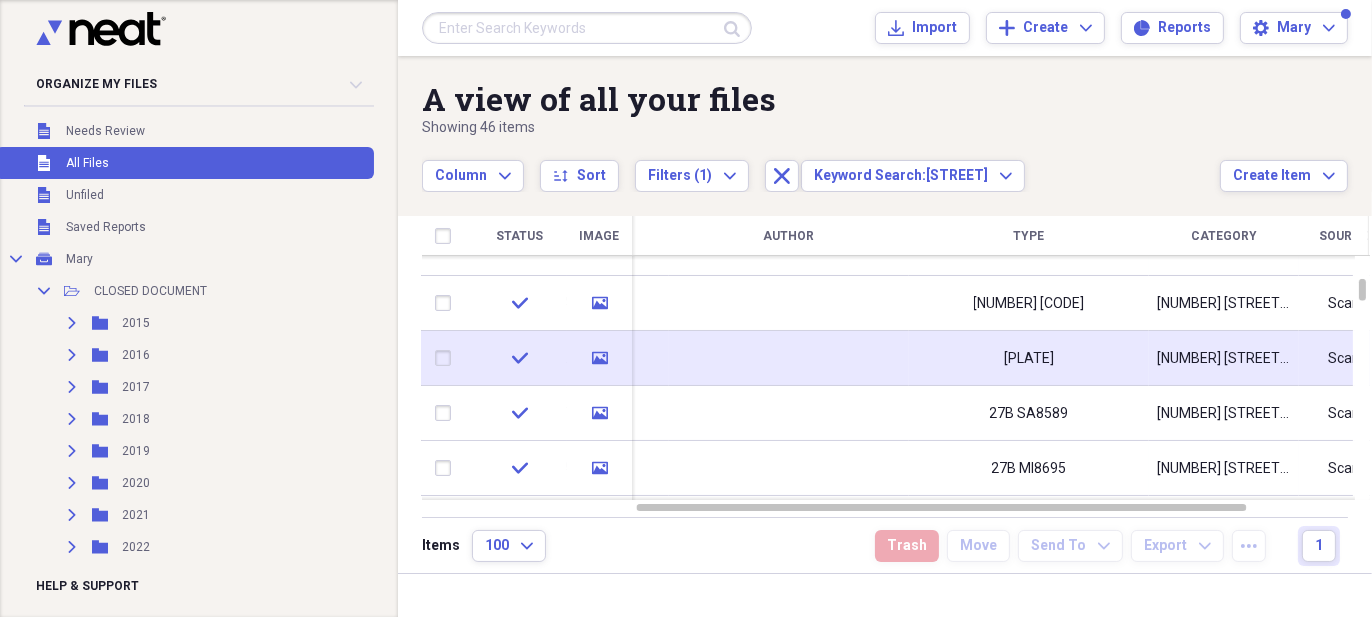click on "[PLATE]" at bounding box center [1029, 358] 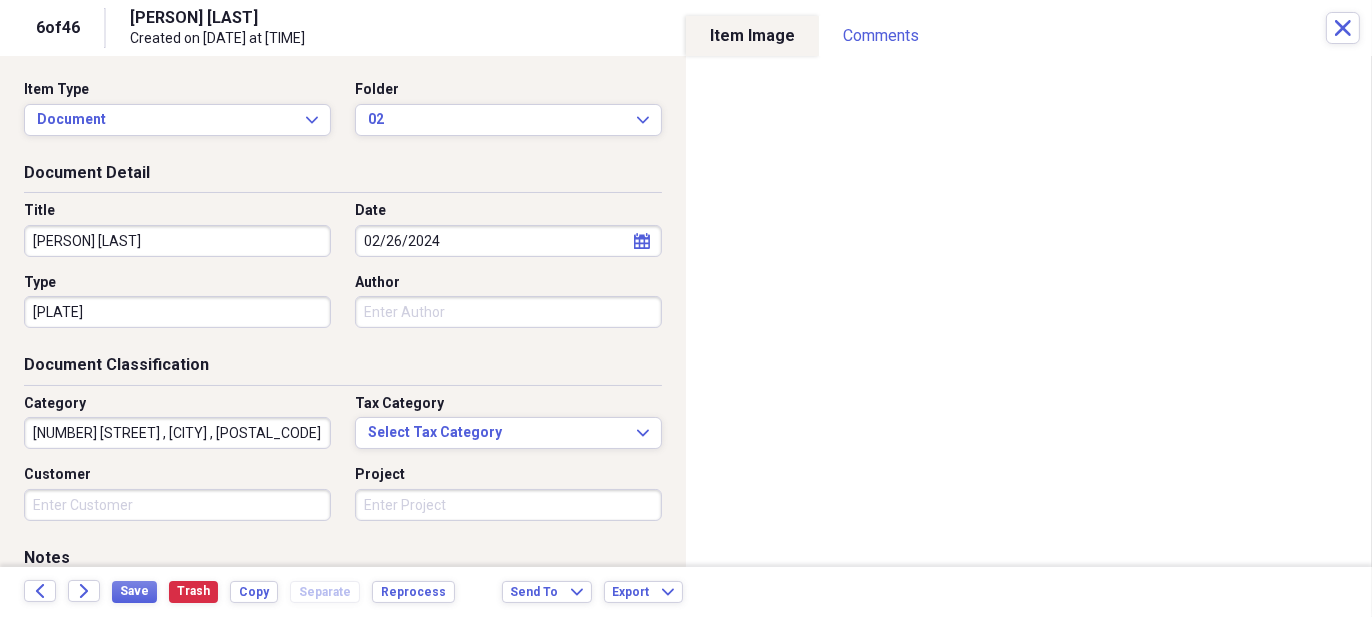 click on "[PLATE]" at bounding box center (177, 312) 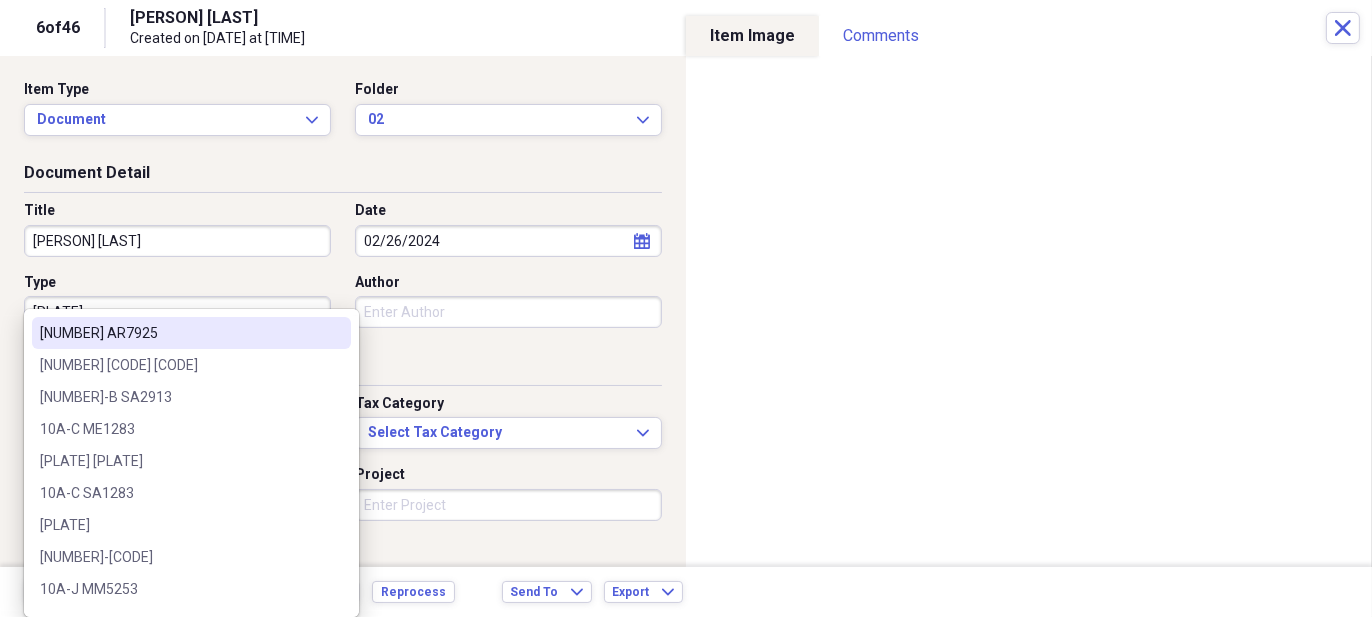 click on "[PLATE]" at bounding box center [191, 463] 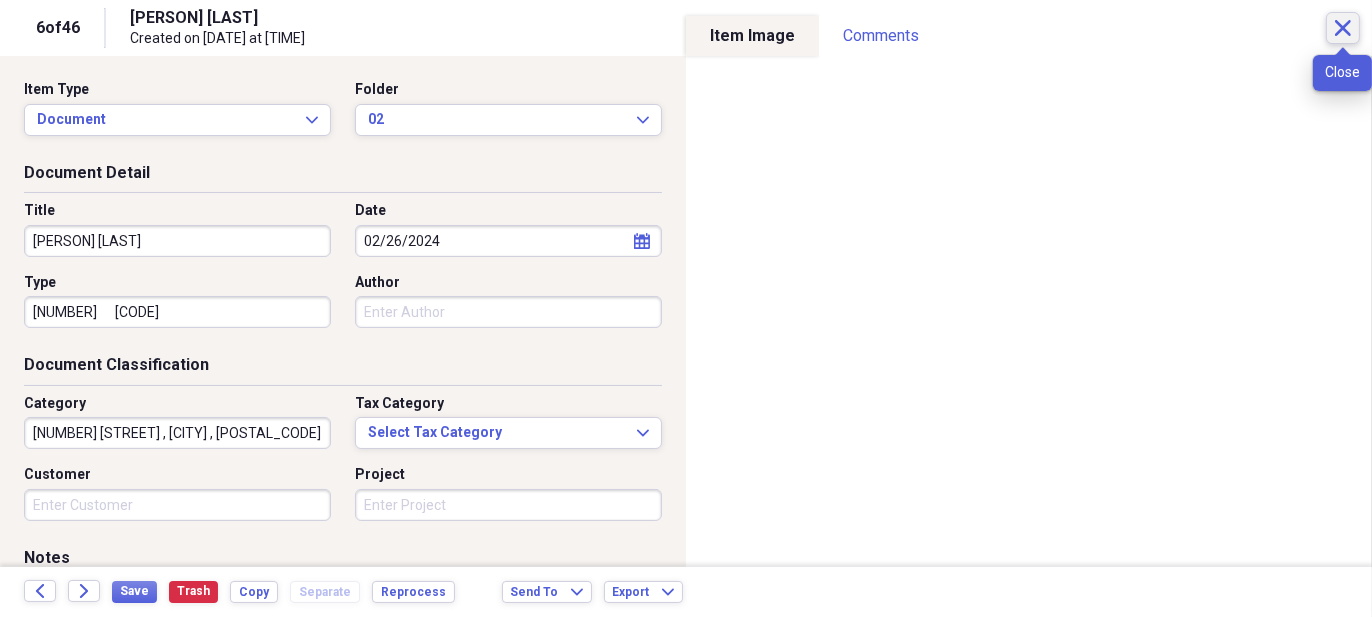 type on "[NUMBER]      [CODE]" 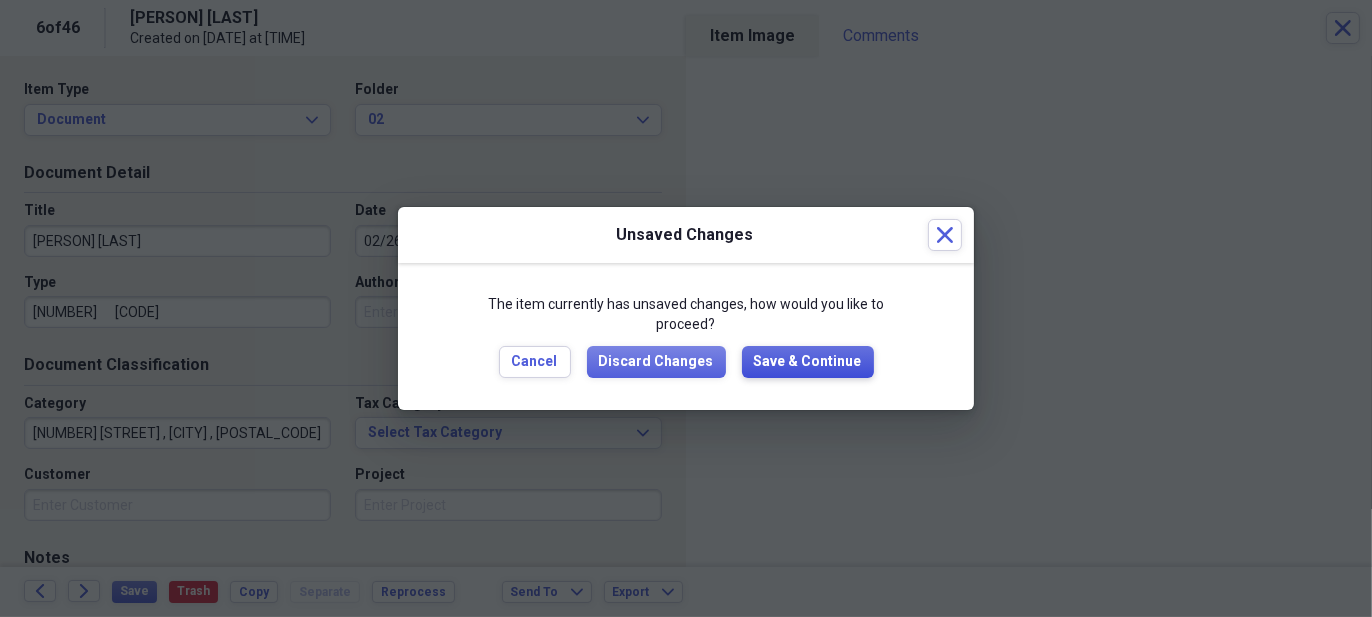 click on "Save & Continue" at bounding box center [808, 362] 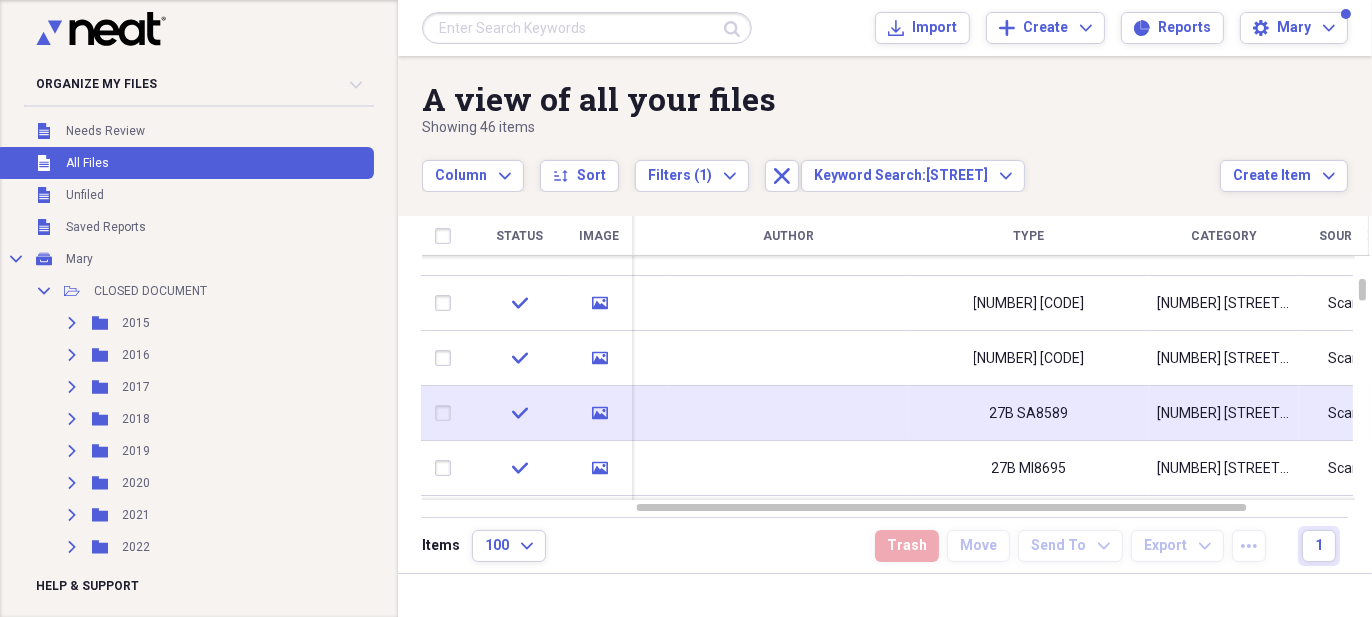 click on "27B    SA8589" at bounding box center (1029, 413) 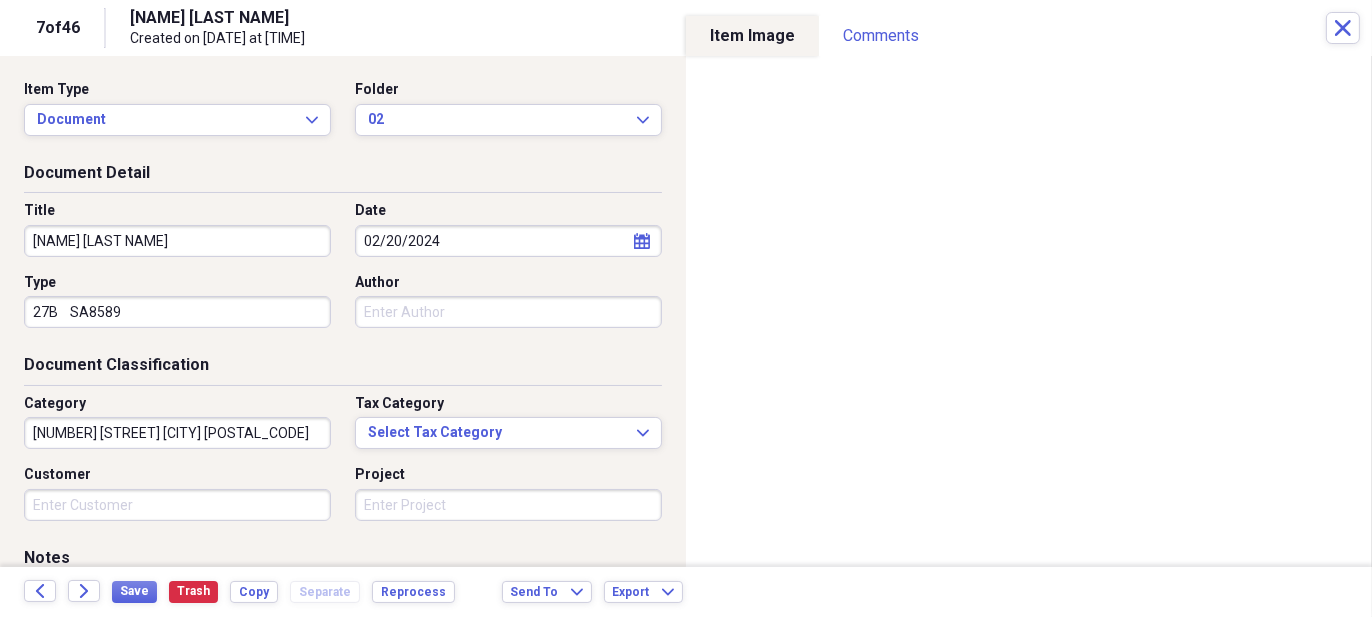 click on "Organize My Files Collapse Unfiled Needs Review Unfiled All Files Unfiled Unfiled Unfiled Saved Reports Collapse My Cabinet Mary Add Folder Collapse Open Folder CLOSED DOCUMENT Add Folder Expand Folder 2015 Add Folder Expand Folder 2016 Add Folder Expand Folder 2017 Add Folder Expand Folder 2018 Add Folder Expand Folder 2019 Add Folder Expand Folder 2020 Add Folder Expand Folder 2021 Add Folder Expand Folder 2022 Add Folder Expand Folder 2023 Add Folder Expand Folder 2024 Add Folder Expand Folder 2025 Add Folder Collapse Open Folder CLOSED RECIEPT Add Folder Expand Folder 2015 Add Folder Expand Folder 2016 Add Folder Expand Folder 2017 Add Folder Expand Folder 2018 Add Folder Expand Folder 2019 Add Folder Expand Folder 2020 Add Folder Expand Folder 2021 Add Folder Expand Folder 2022 Add Folder Expand Folder 2023 Add Folder Expand Folder 2024 Add Folder Collapse Open Folder 2025 Add Folder Folder 01 Add Folder Folder 02 Add Folder Folder 03 Add Folder Folder 04 Add Folder Folder 05 Add Folder Folder 06 Folder" at bounding box center (686, 308) 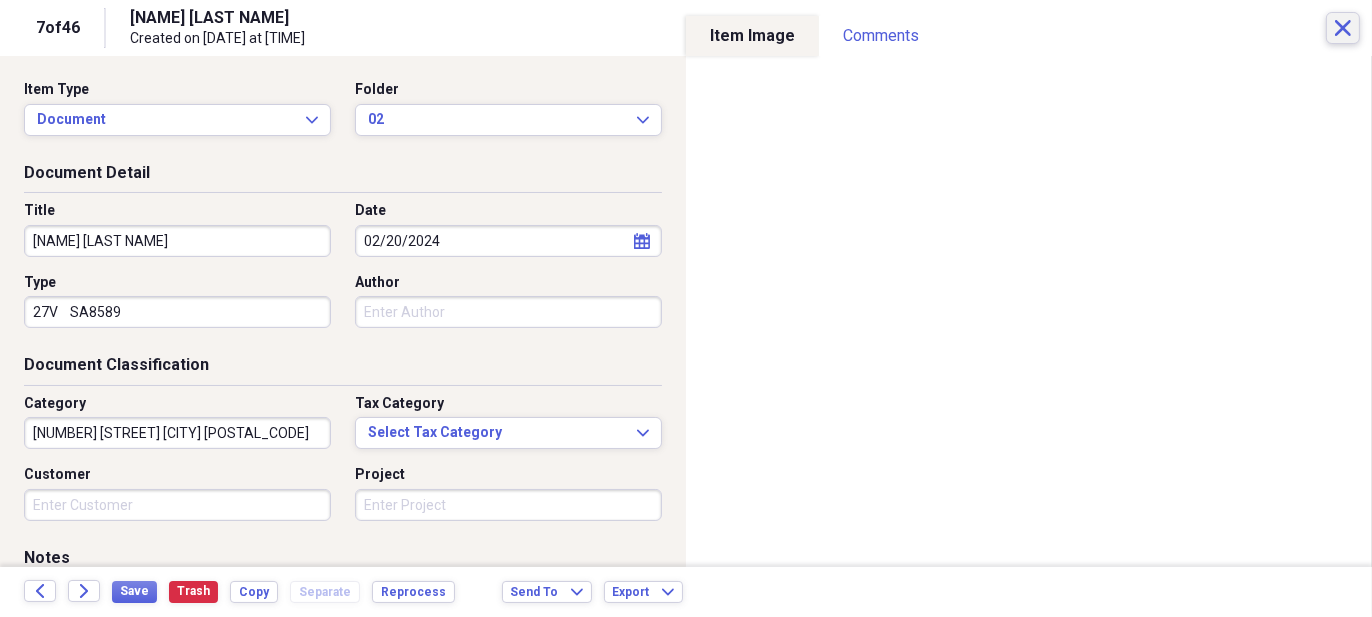 type on "27V    SA8589" 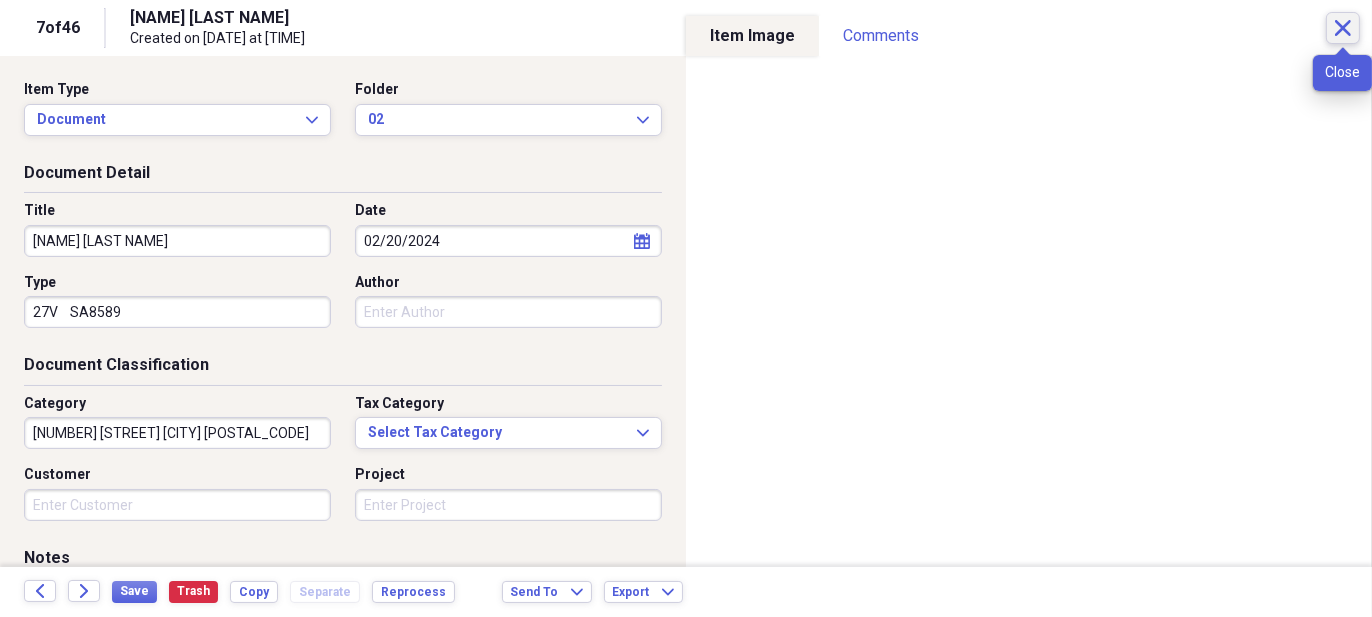 click on "Close" 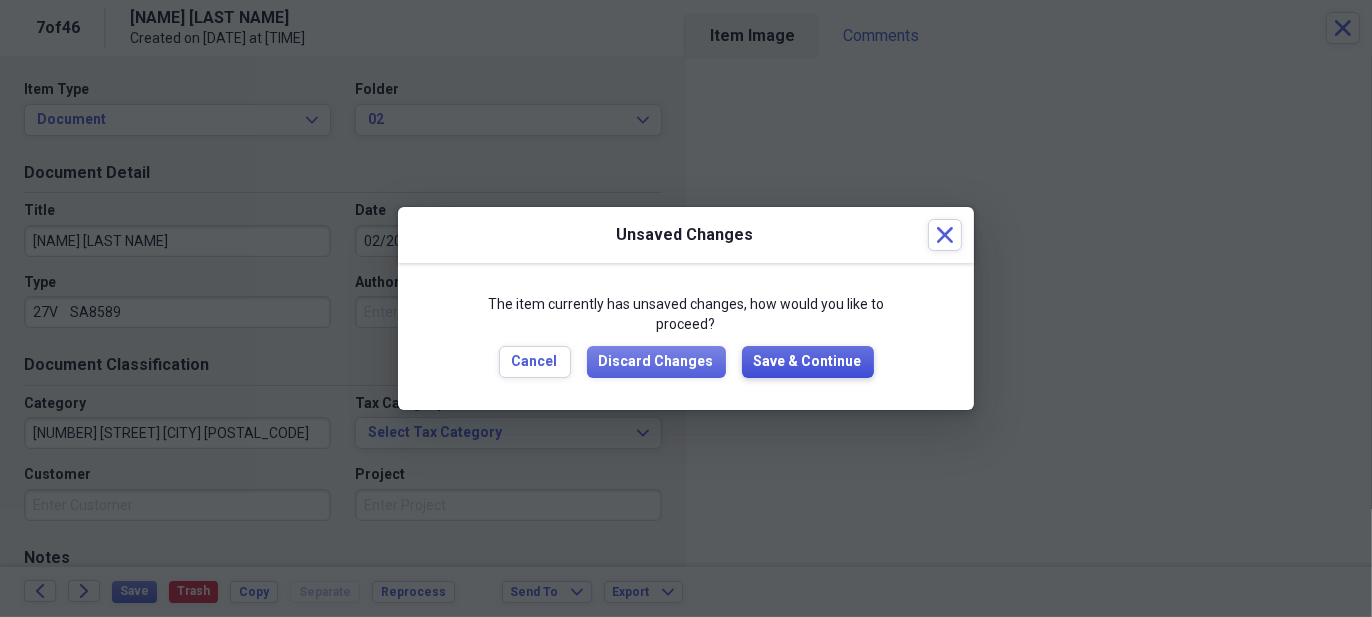 click on "Save & Continue" at bounding box center (808, 362) 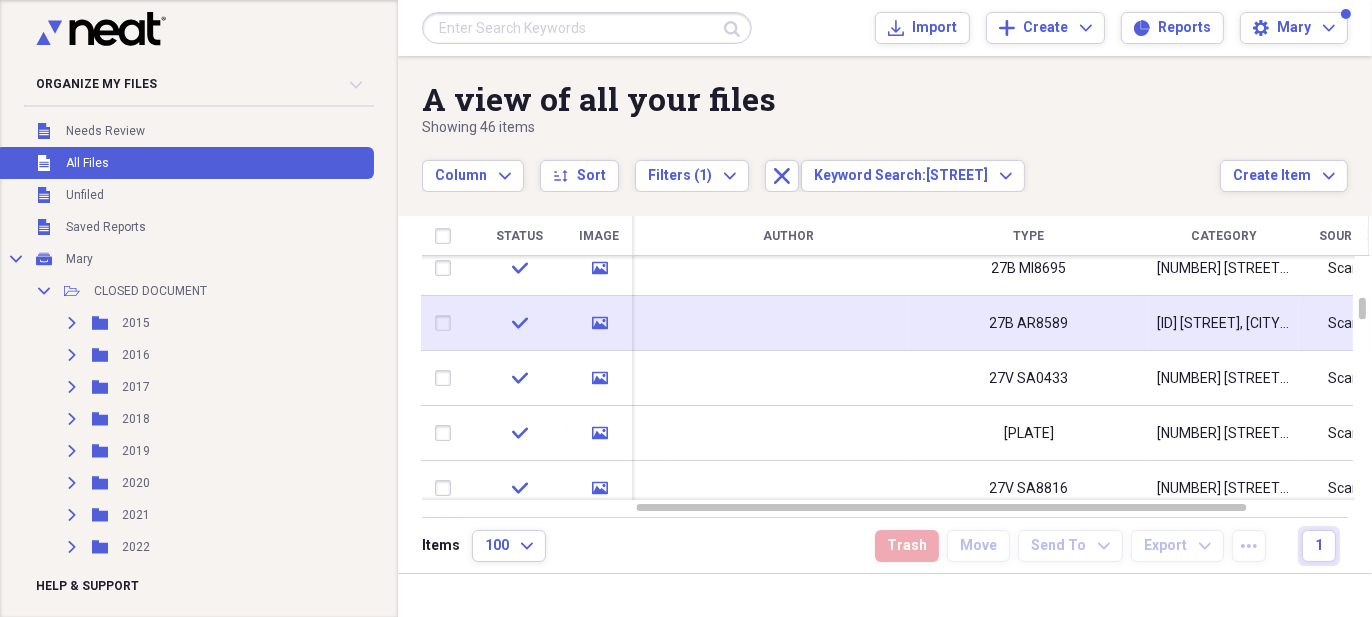 click on "27B      AR8589" at bounding box center [1029, 323] 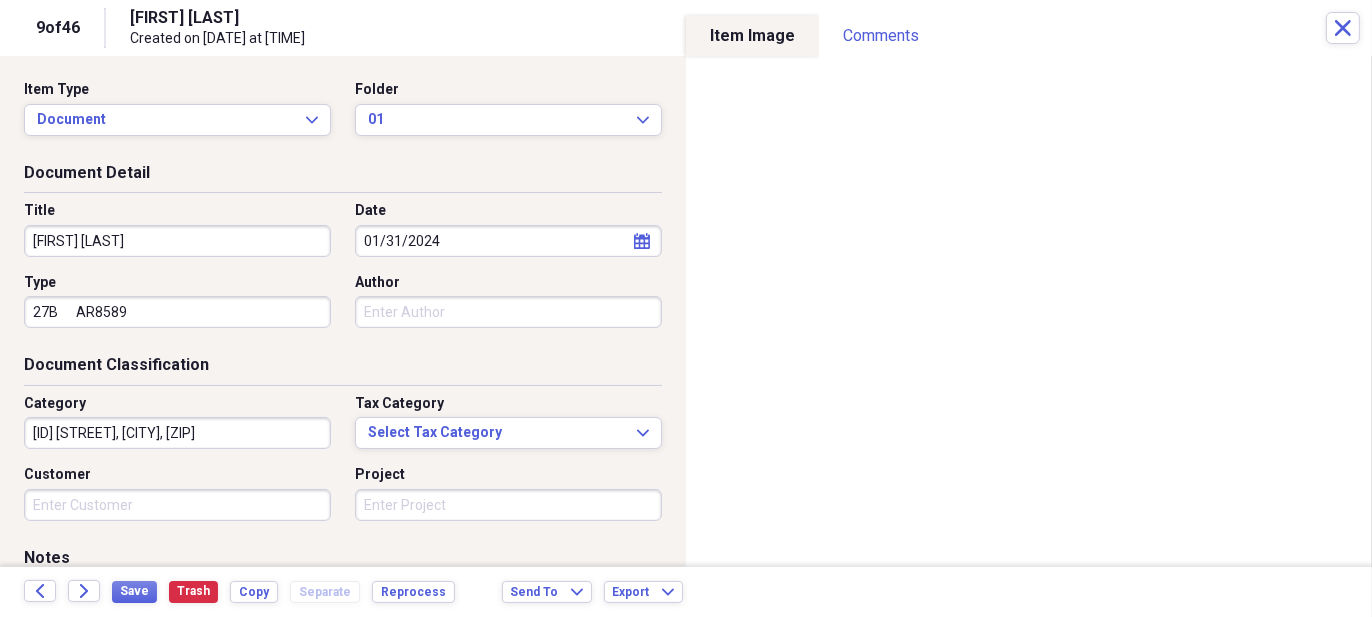 click on "Organize My Files Collapse Unfiled Needs Review Unfiled All Files Unfiled Unfiled Unfiled Saved Reports Collapse My Cabinet Mary Add Folder Collapse Open Folder CLOSED DOCUMENT Add Folder Expand Folder 2015 Add Folder Expand Folder 2016 Add Folder Expand Folder 2017 Add Folder Expand Folder 2018 Add Folder Expand Folder 2019 Add Folder Expand Folder 2020 Add Folder Expand Folder 2021 Add Folder Expand Folder 2022 Add Folder Expand Folder 2023 Add Folder Expand Folder 2024 Add Folder Expand Folder 2025 Add Folder Collapse Open Folder CLOSED RECIEPT Add Folder Expand Folder 2015 Add Folder Expand Folder 2016 Add Folder Expand Folder 2017 Add Folder Expand Folder 2018 Add Folder Expand Folder 2019 Add Folder Expand Folder 2020 Add Folder Expand Folder 2021 Add Folder Expand Folder 2022 Add Folder Expand Folder 2023 Add Folder Expand Folder 2024 Add Folder Collapse Open Folder 2025 Add Folder Folder 01 Add Folder Folder 02 Add Folder Folder 03 Add Folder Folder 04 Add Folder Folder 05 Add Folder Folder 06 Folder" at bounding box center (686, 308) 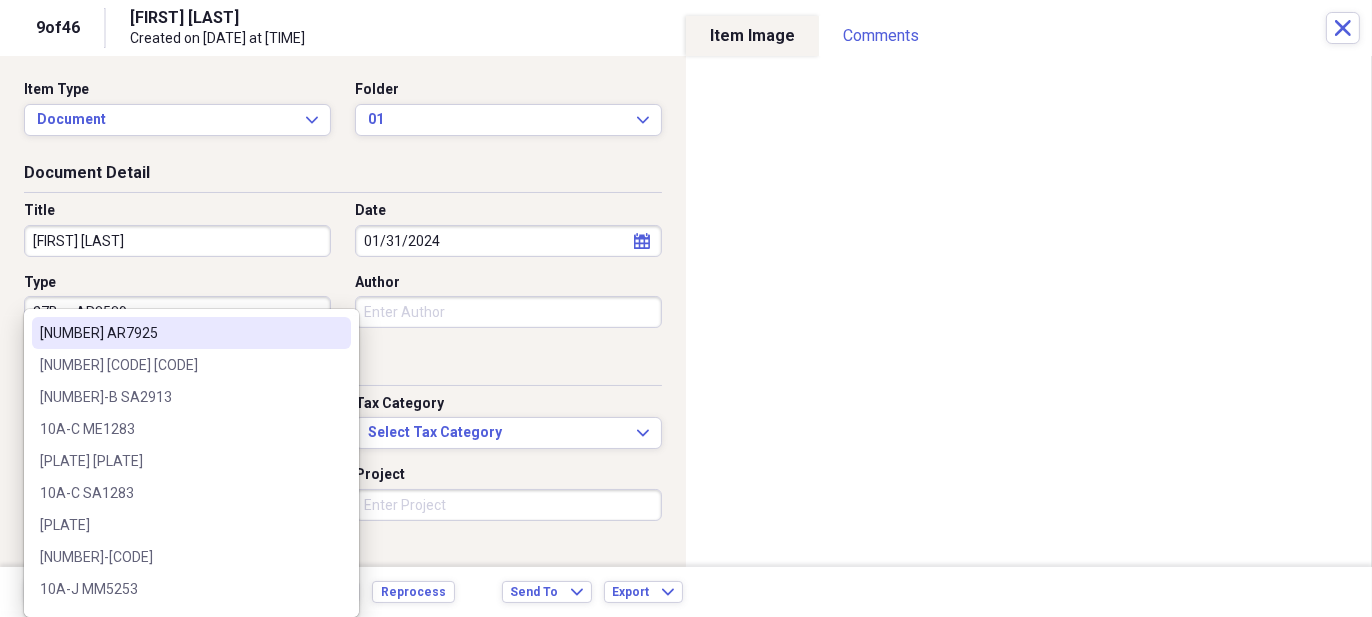 click on "[PLATE]" at bounding box center [191, 463] 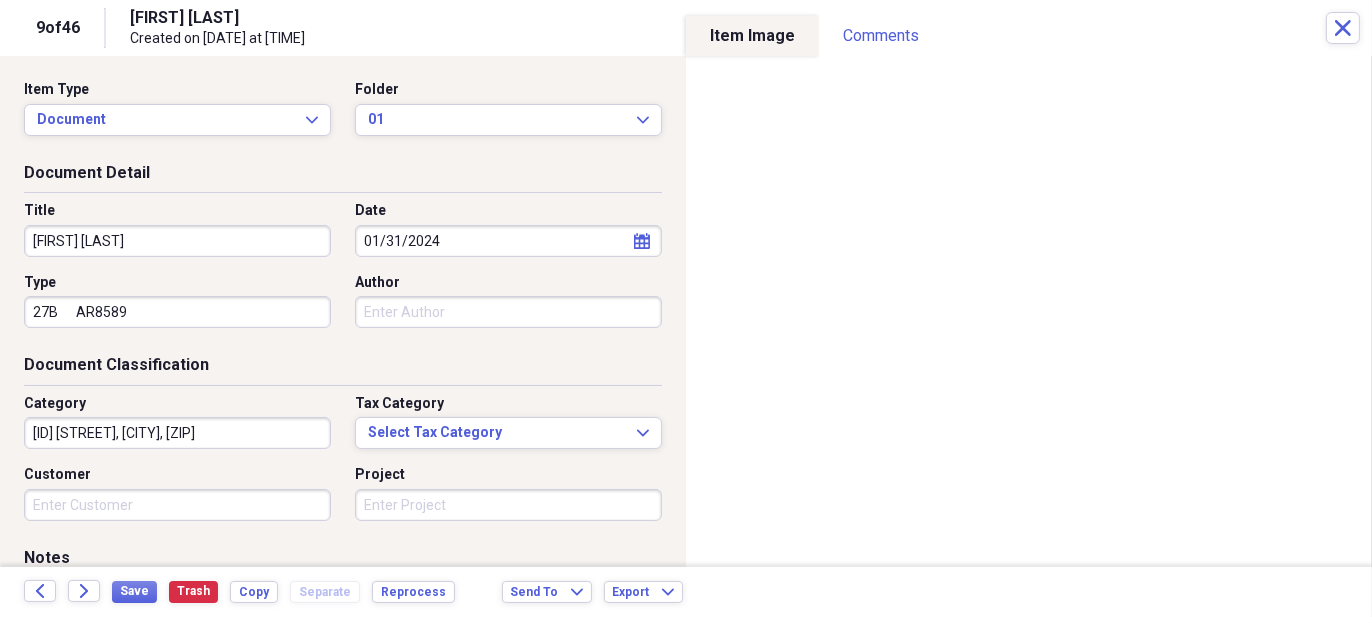 click on "Organize My Files Collapse Unfiled Needs Review Unfiled All Files Unfiled Unfiled Unfiled Saved Reports Collapse My Cabinet Mary Add Folder Collapse Open Folder CLOSED DOCUMENT Add Folder Expand Folder 2015 Add Folder Expand Folder 2016 Add Folder Expand Folder 2017 Add Folder Expand Folder 2018 Add Folder Expand Folder 2019 Add Folder Expand Folder 2020 Add Folder Expand Folder 2021 Add Folder Expand Folder 2022 Add Folder Expand Folder 2023 Add Folder Expand Folder 2024 Add Folder Expand Folder 2025 Add Folder Collapse Open Folder CLOSED RECIEPT Add Folder Expand Folder 2015 Add Folder Expand Folder 2016 Add Folder Expand Folder 2017 Add Folder Expand Folder 2018 Add Folder Expand Folder 2019 Add Folder Expand Folder 2020 Add Folder Expand Folder 2021 Add Folder Expand Folder 2022 Add Folder Expand Folder 2023 Add Folder Expand Folder 2024 Add Folder Collapse Open Folder 2025 Add Folder Folder 01 Add Folder Folder 02 Add Folder Folder 03 Add Folder Folder 04 Add Folder Folder 05 Add Folder Folder 06 Folder" at bounding box center (686, 308) 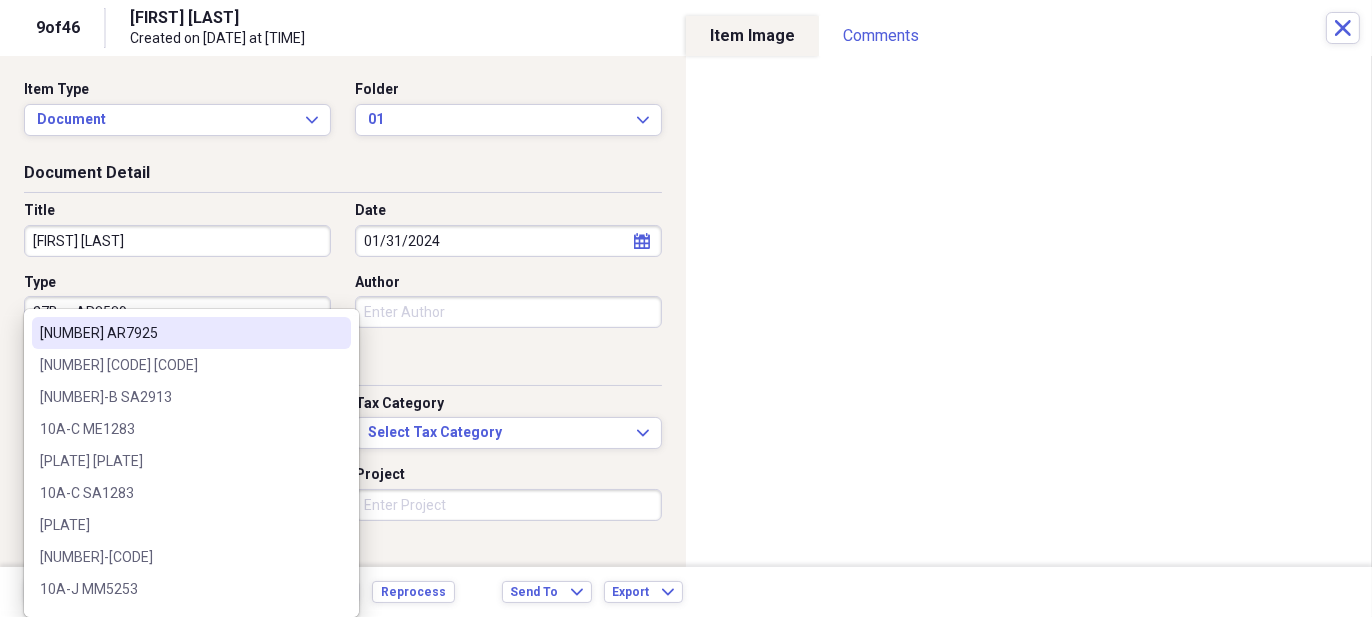 click on "27B      AR8589" at bounding box center (177, 312) 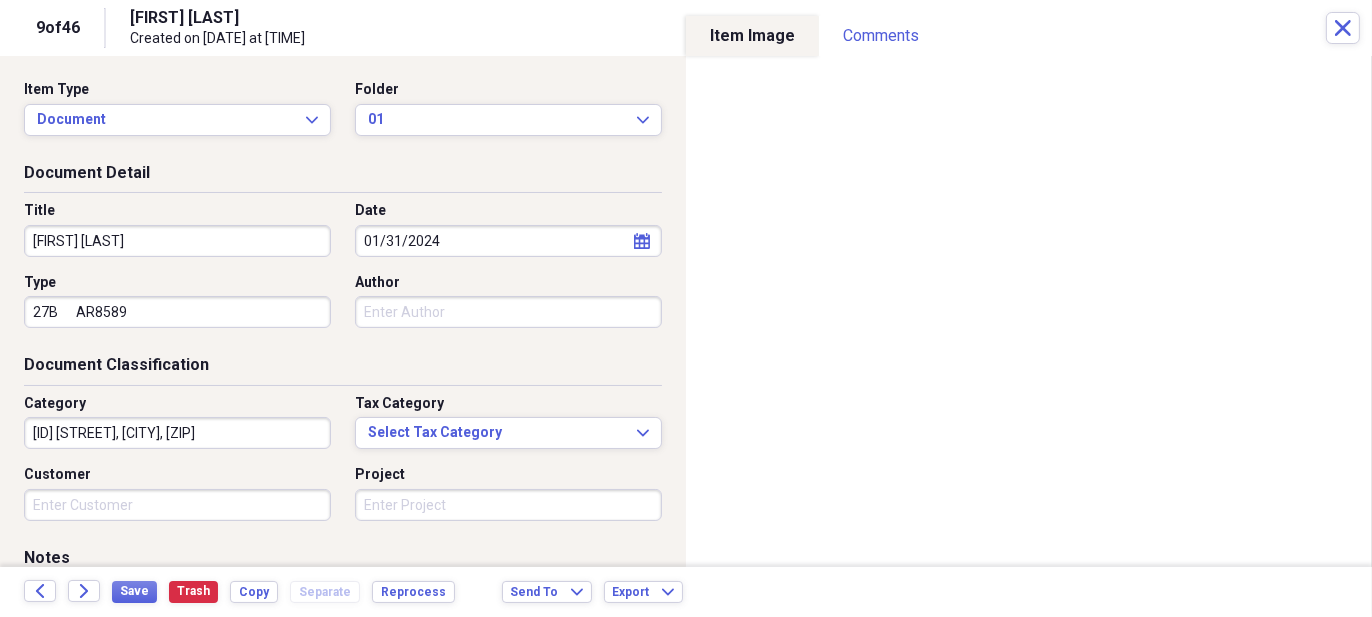 click on "Organize My Files Collapse Unfiled Needs Review Unfiled All Files Unfiled Unfiled Unfiled Saved Reports Collapse My Cabinet Mary Add Folder Collapse Open Folder CLOSED DOCUMENT Add Folder Expand Folder 2015 Add Folder Expand Folder 2016 Add Folder Expand Folder 2017 Add Folder Expand Folder 2018 Add Folder Expand Folder 2019 Add Folder Expand Folder 2020 Add Folder Expand Folder 2021 Add Folder Expand Folder 2022 Add Folder Expand Folder 2023 Add Folder Expand Folder 2024 Add Folder Expand Folder 2025 Add Folder Collapse Open Folder CLOSED RECIEPT Add Folder Expand Folder 2015 Add Folder Expand Folder 2016 Add Folder Expand Folder 2017 Add Folder Expand Folder 2018 Add Folder Expand Folder 2019 Add Folder Expand Folder 2020 Add Folder Expand Folder 2021 Add Folder Expand Folder 2022 Add Folder Expand Folder 2023 Add Folder Expand Folder 2024 Add Folder Collapse Open Folder 2025 Add Folder Folder 01 Add Folder Folder 02 Add Folder Folder 03 Add Folder Folder 04 Add Folder Folder 05 Add Folder Folder 06 Folder" at bounding box center [686, 308] 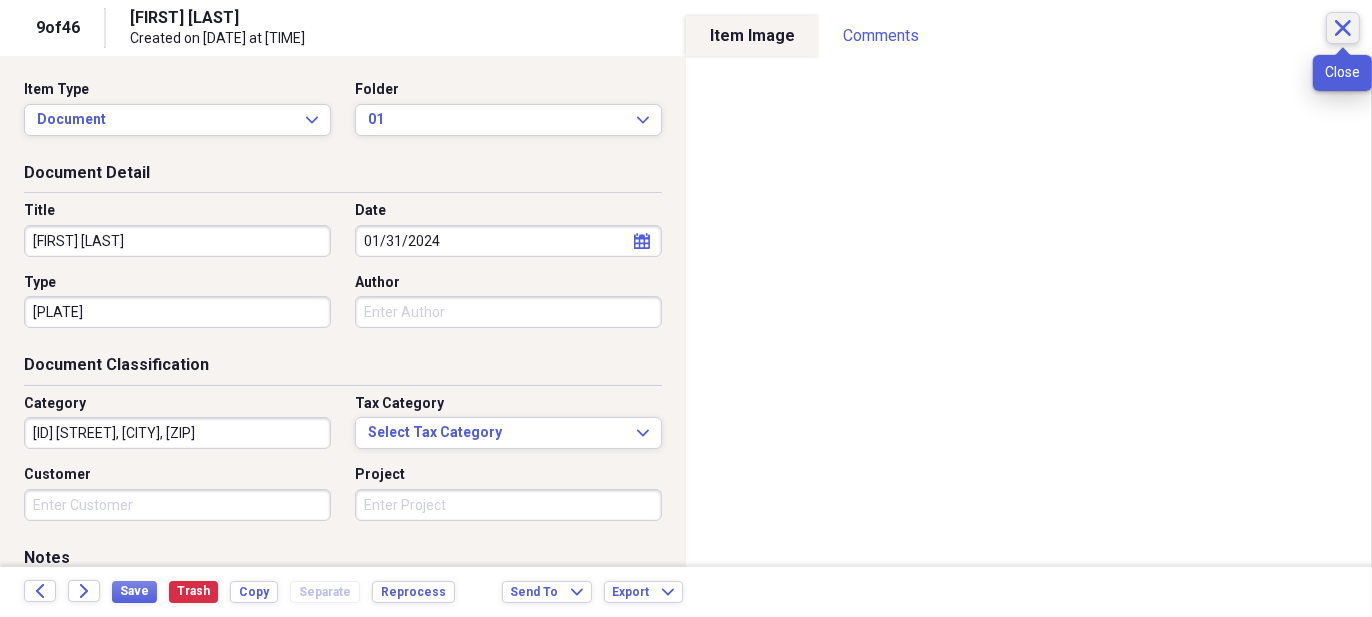 type on "[PLATE]" 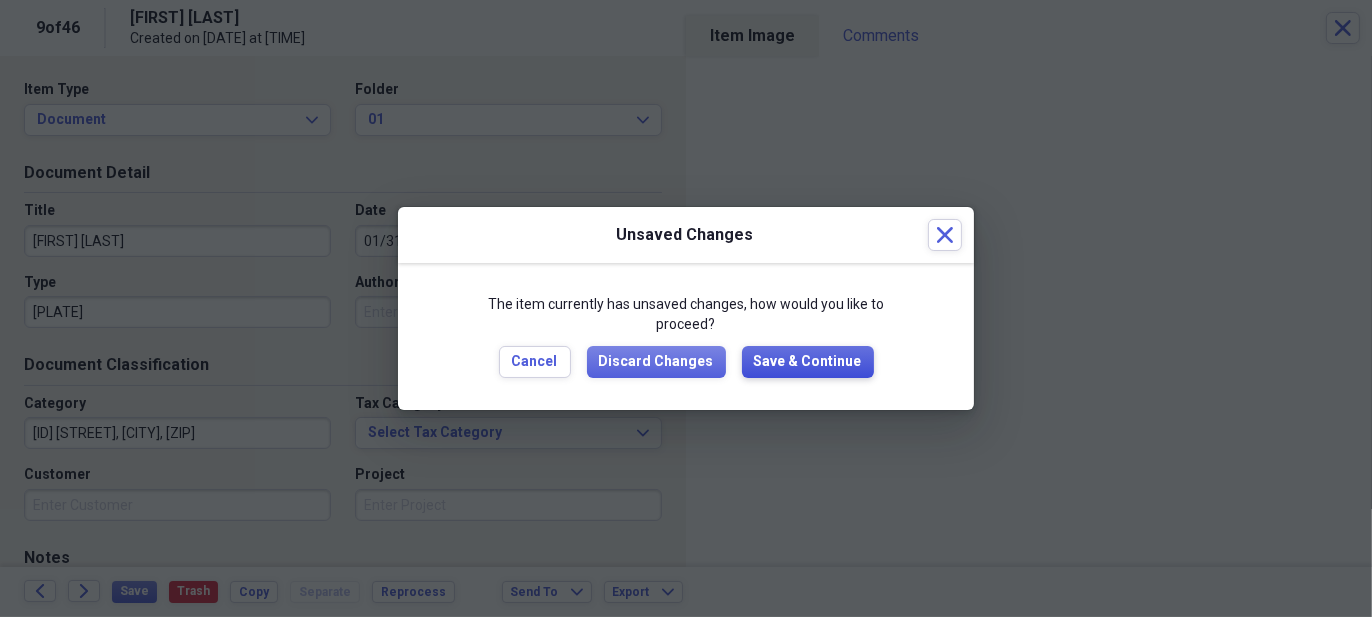 click on "Save & Continue" at bounding box center [808, 362] 